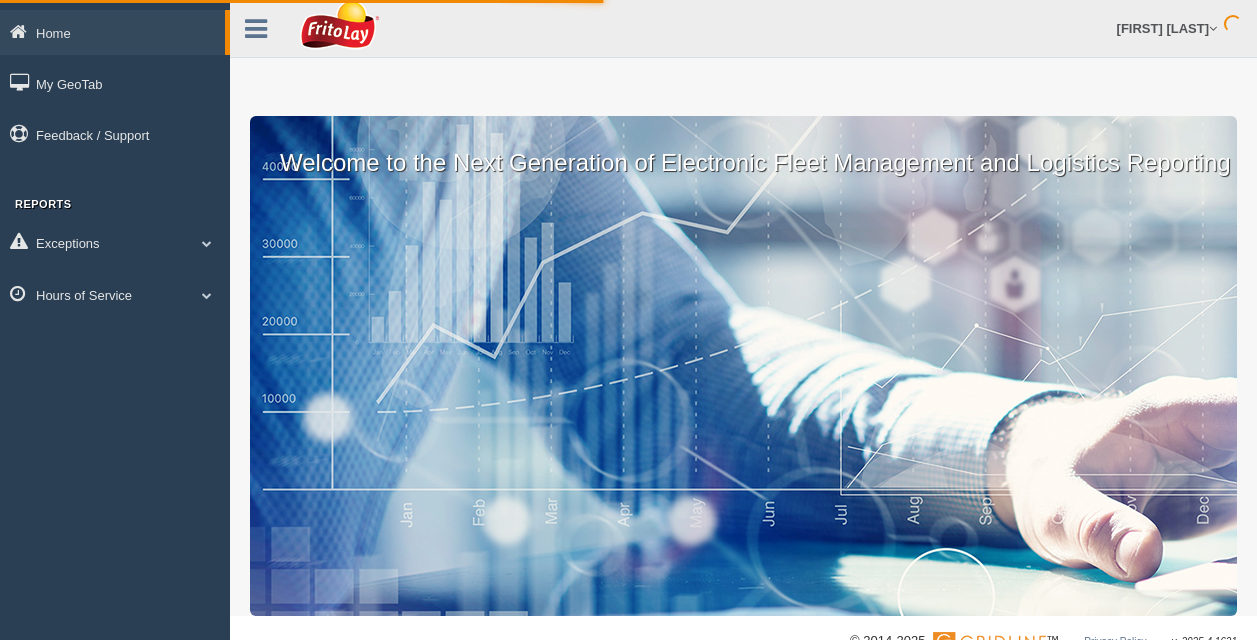 scroll, scrollTop: 0, scrollLeft: 0, axis: both 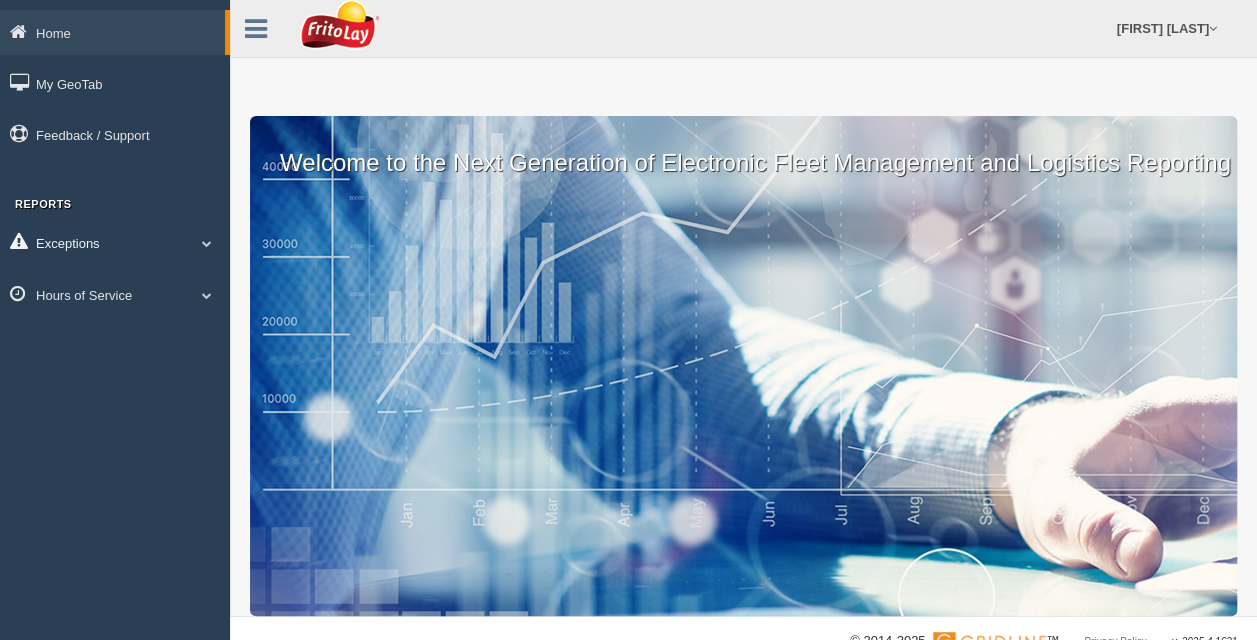click at bounding box center (207, 243) 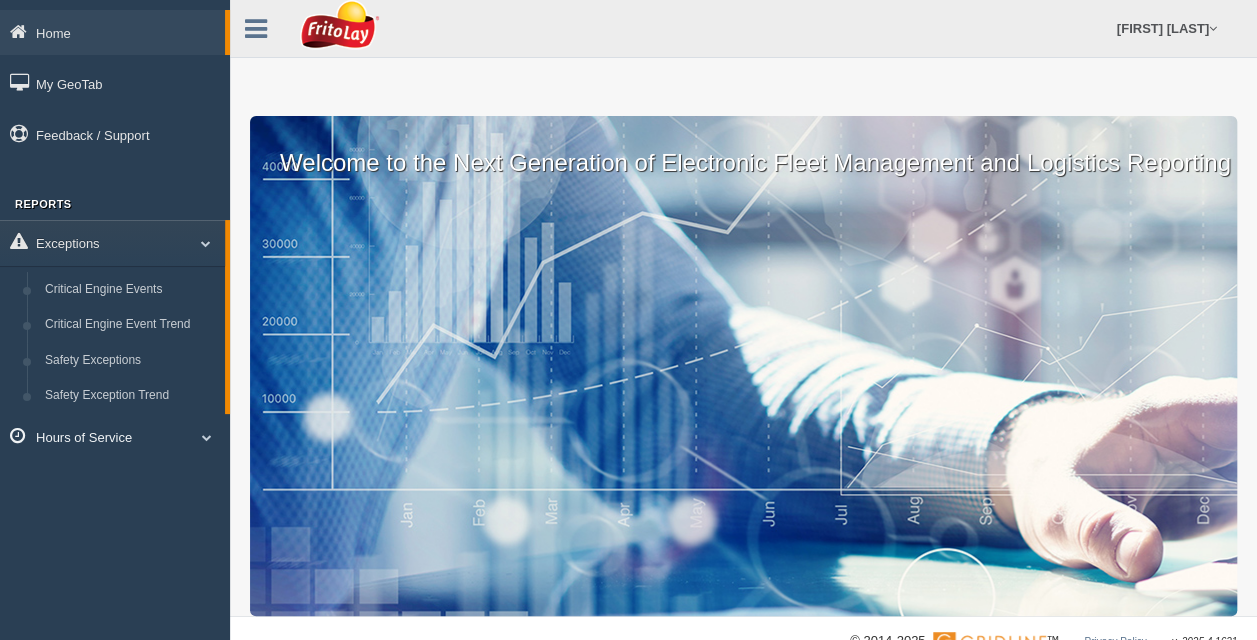 click on "Hours of Service" at bounding box center [115, 436] 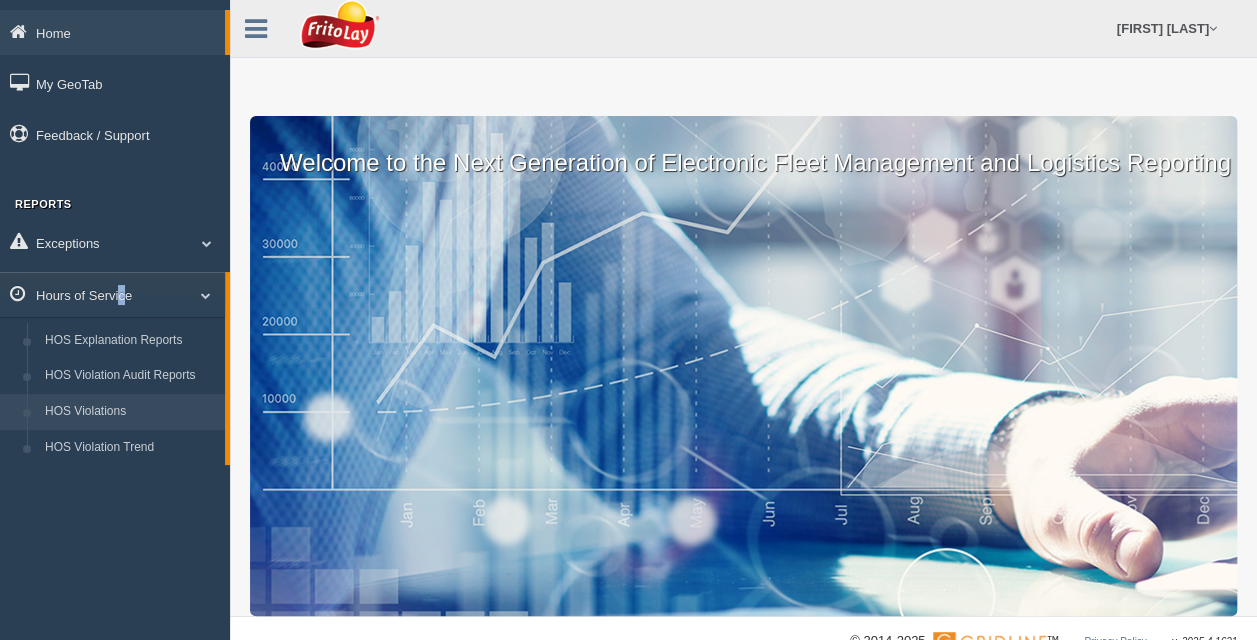 drag, startPoint x: 122, startPoint y: 440, endPoint x: 79, endPoint y: 411, distance: 51.86521 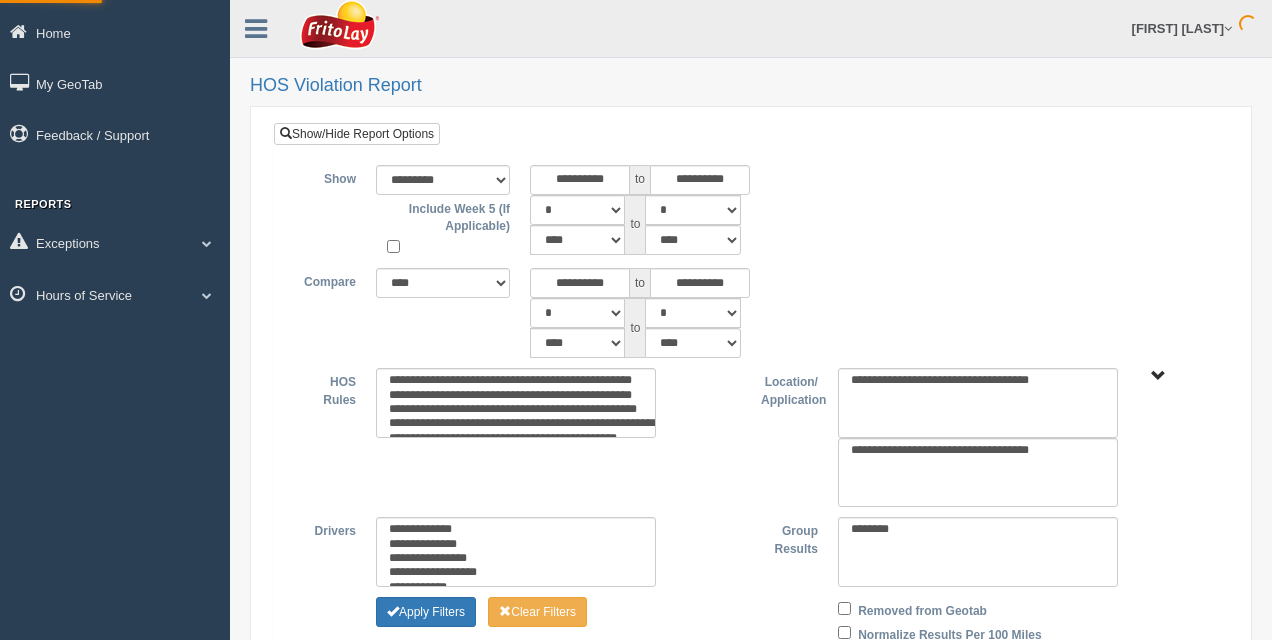 type on "*********" 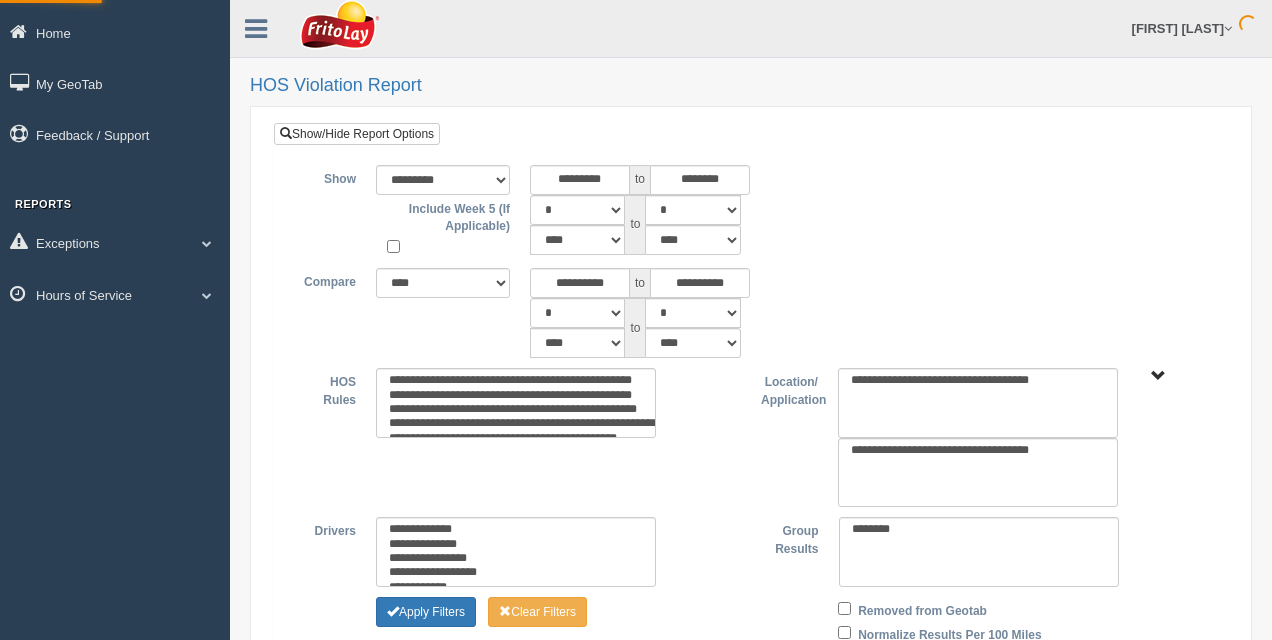 scroll, scrollTop: 0, scrollLeft: 0, axis: both 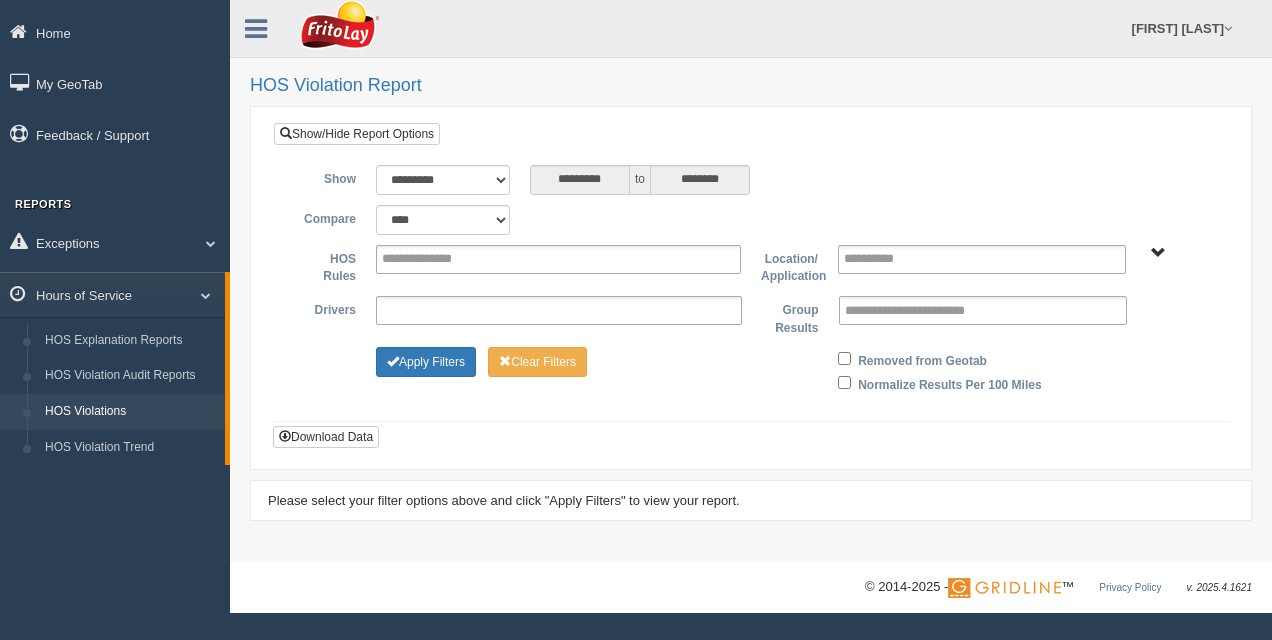 click at bounding box center (424, 310) 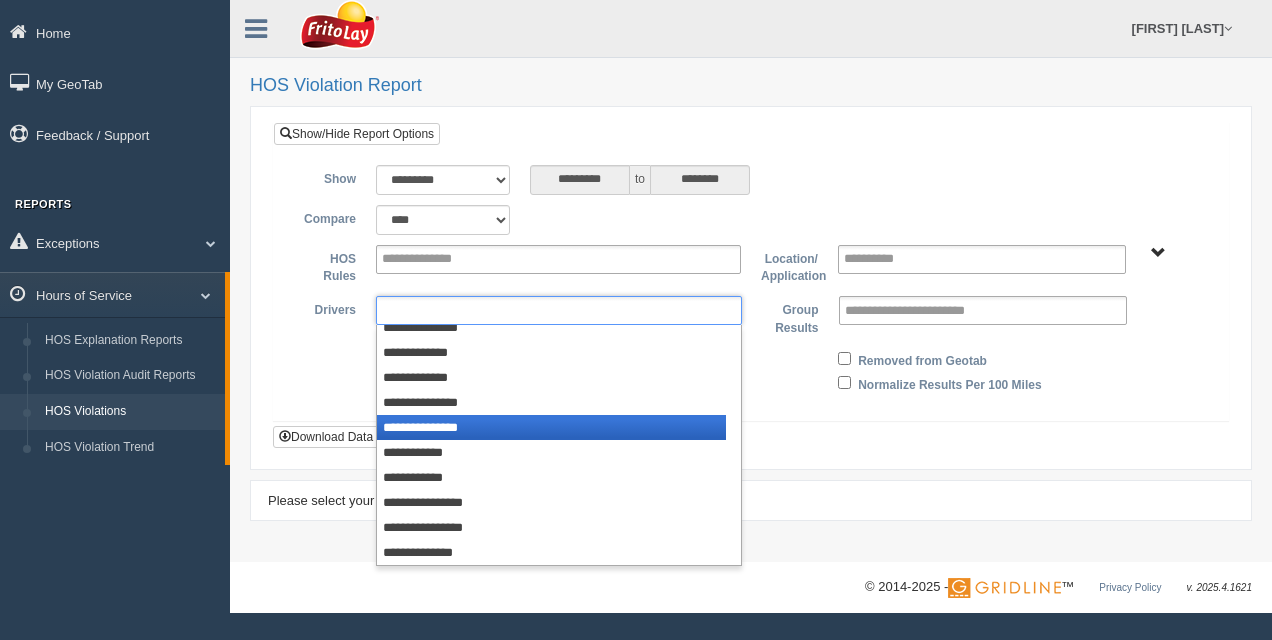 scroll, scrollTop: 1850, scrollLeft: 0, axis: vertical 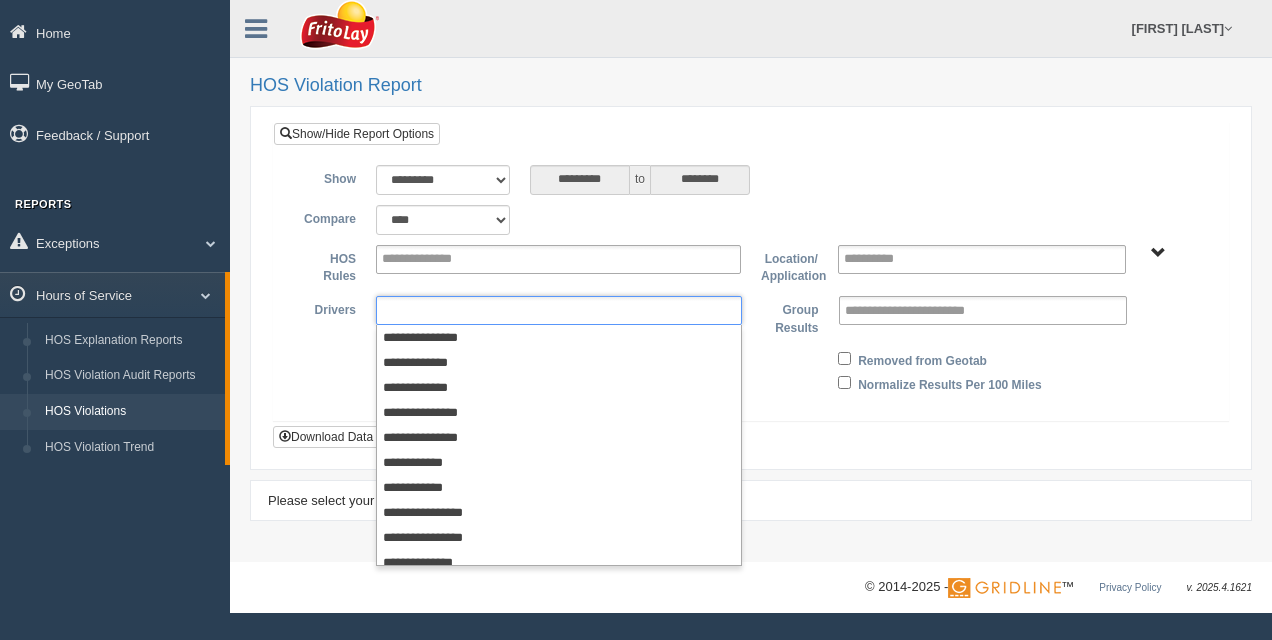 click at bounding box center (424, 310) 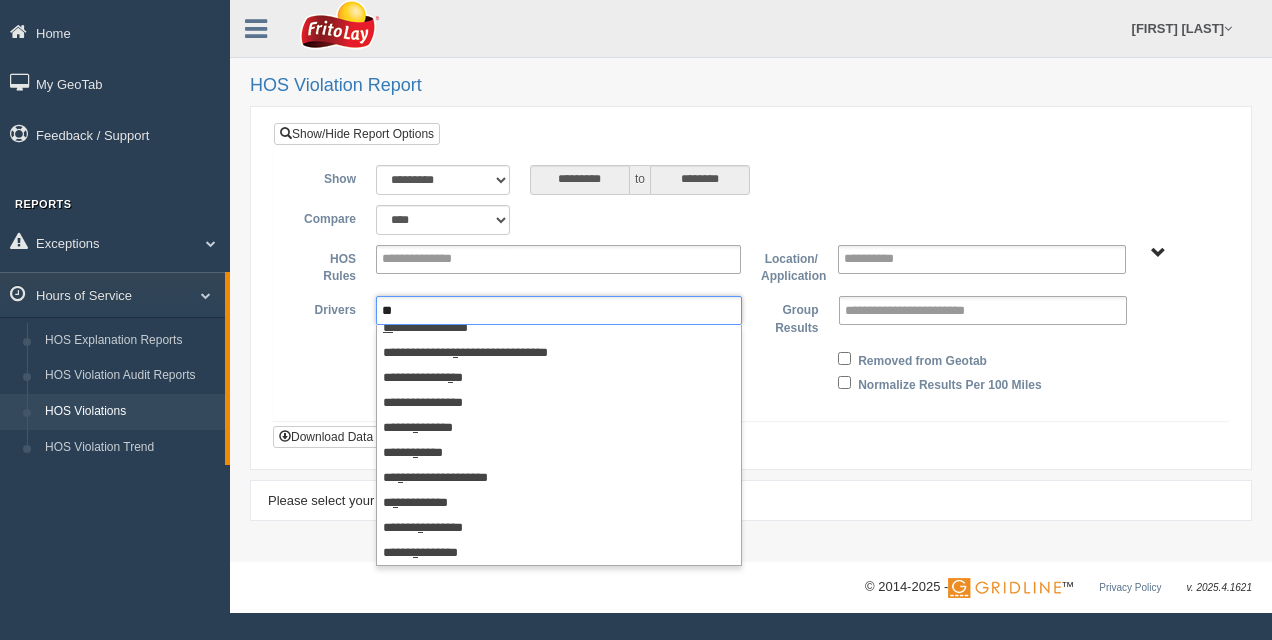 scroll, scrollTop: 0, scrollLeft: 0, axis: both 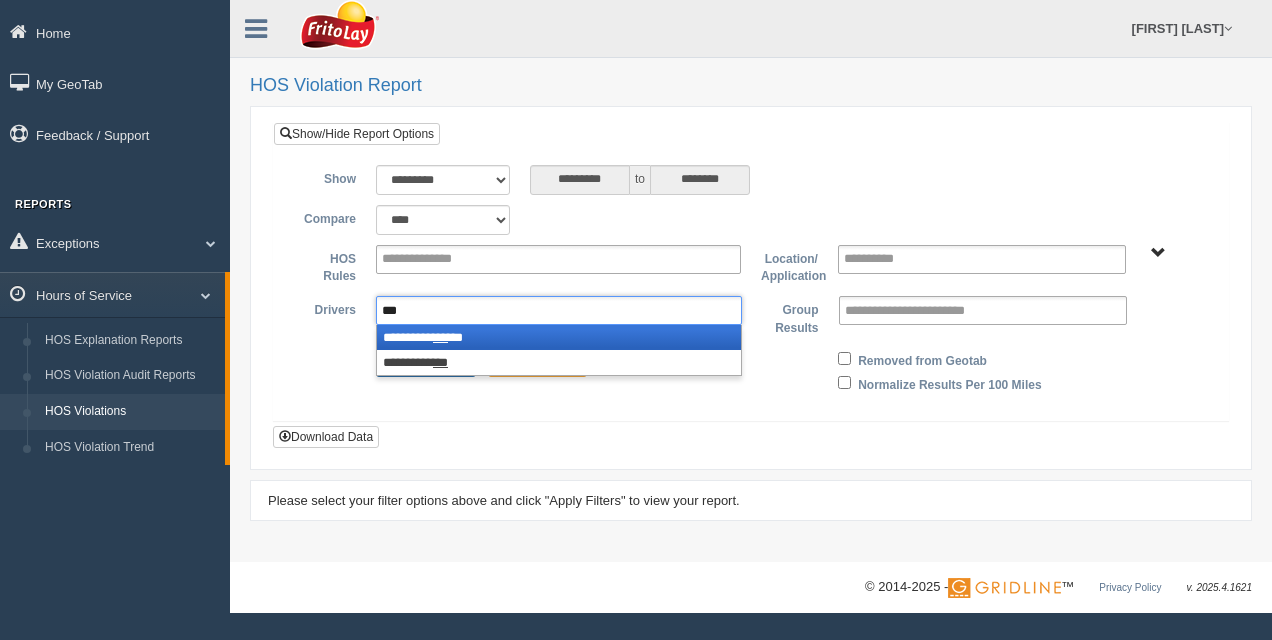 type on "***" 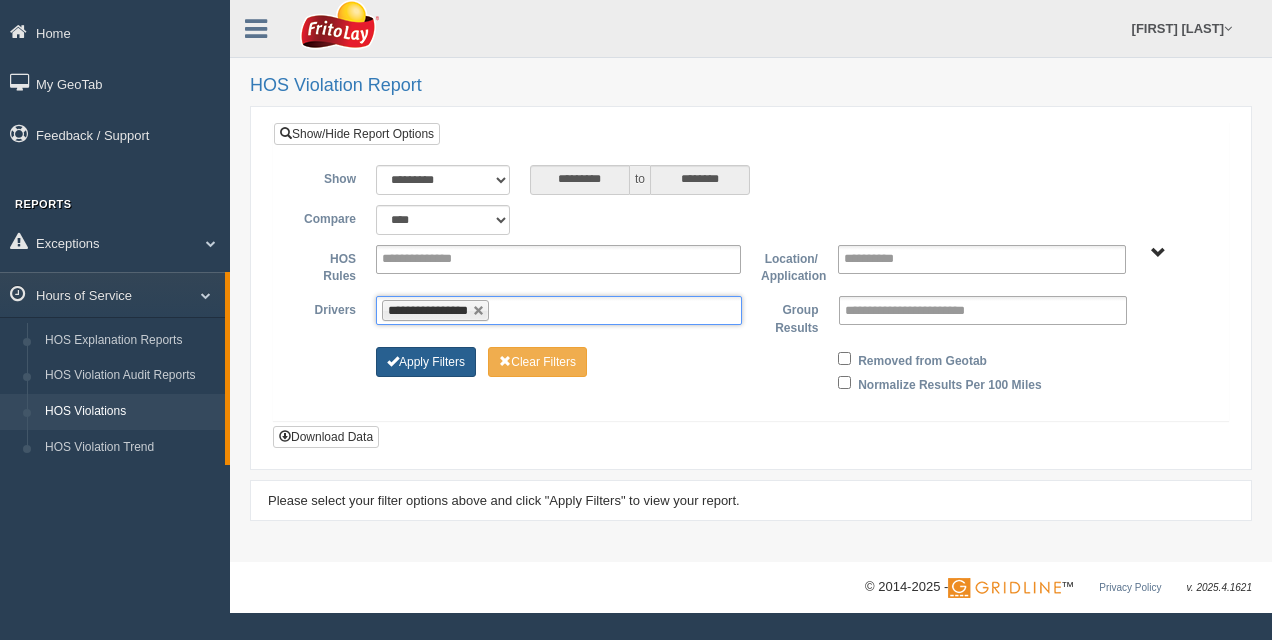 click on "Apply Filters" at bounding box center [426, 362] 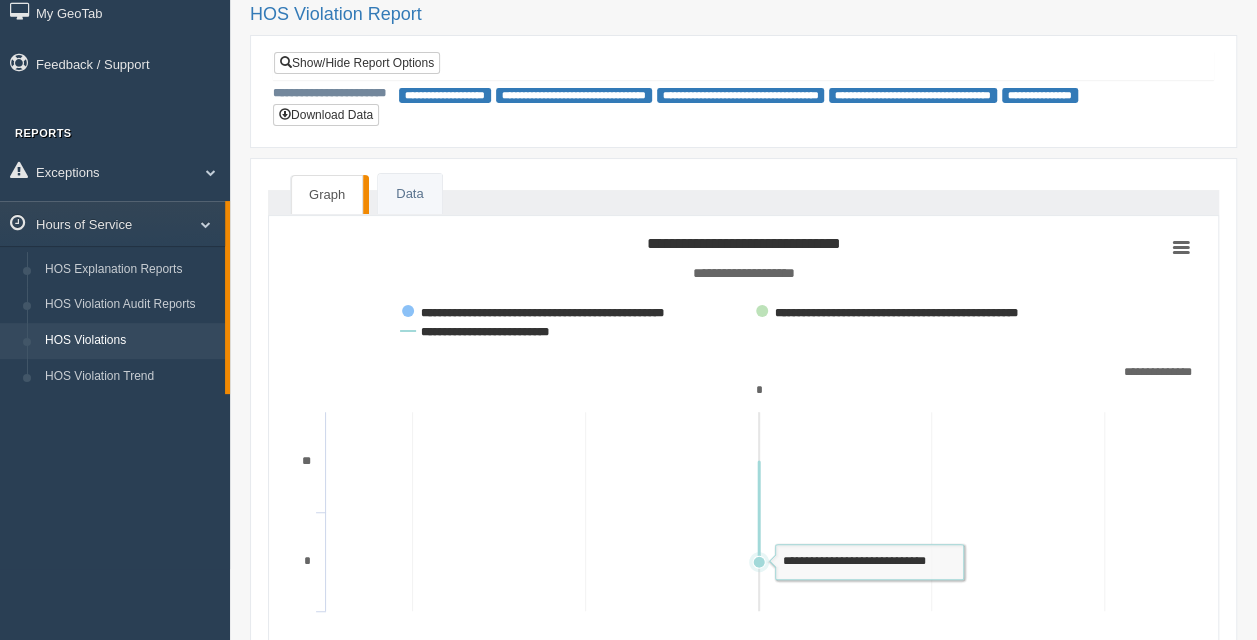 scroll, scrollTop: 0, scrollLeft: 0, axis: both 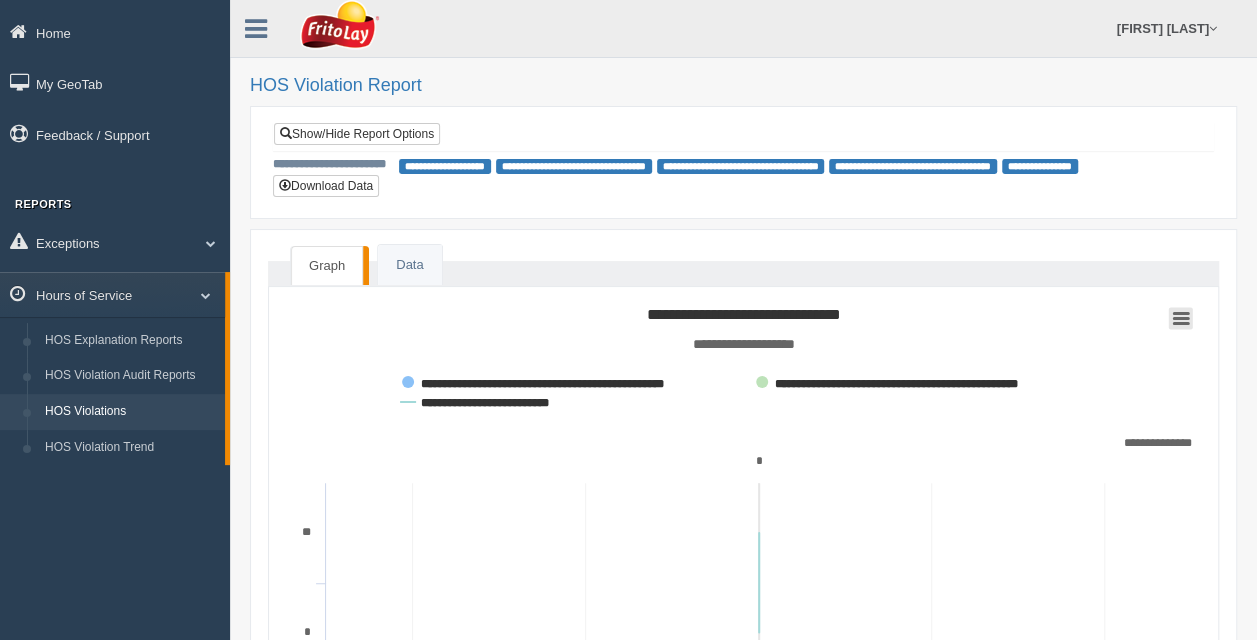 click 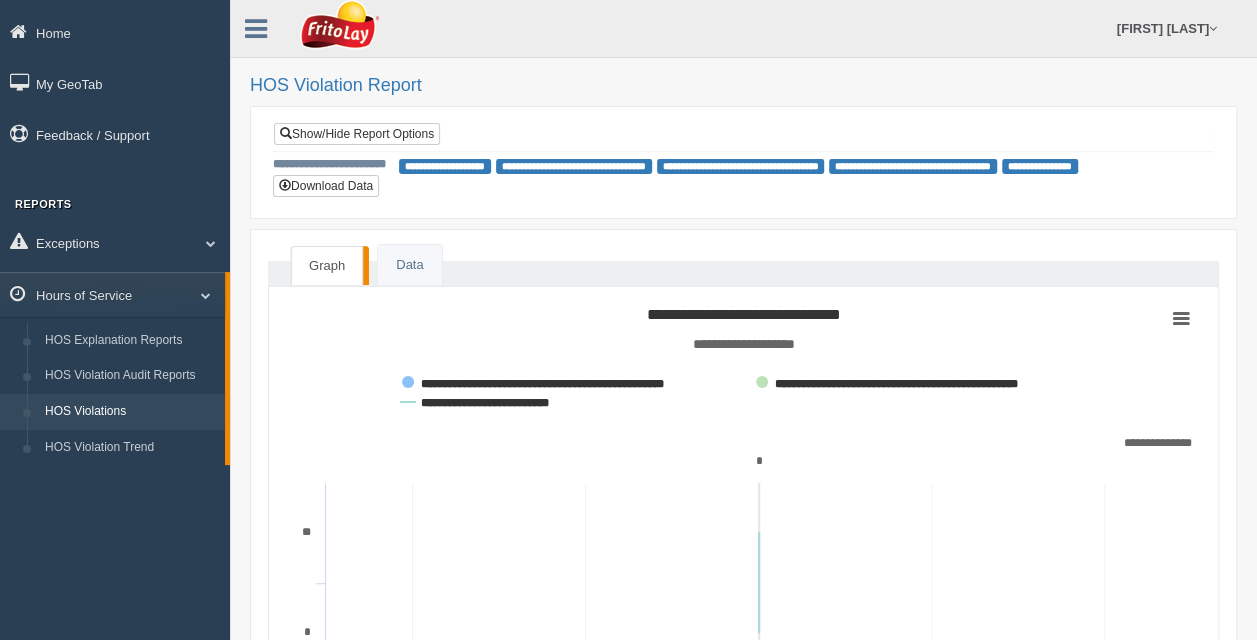 click on "HOS Violation Report" at bounding box center (743, 86) 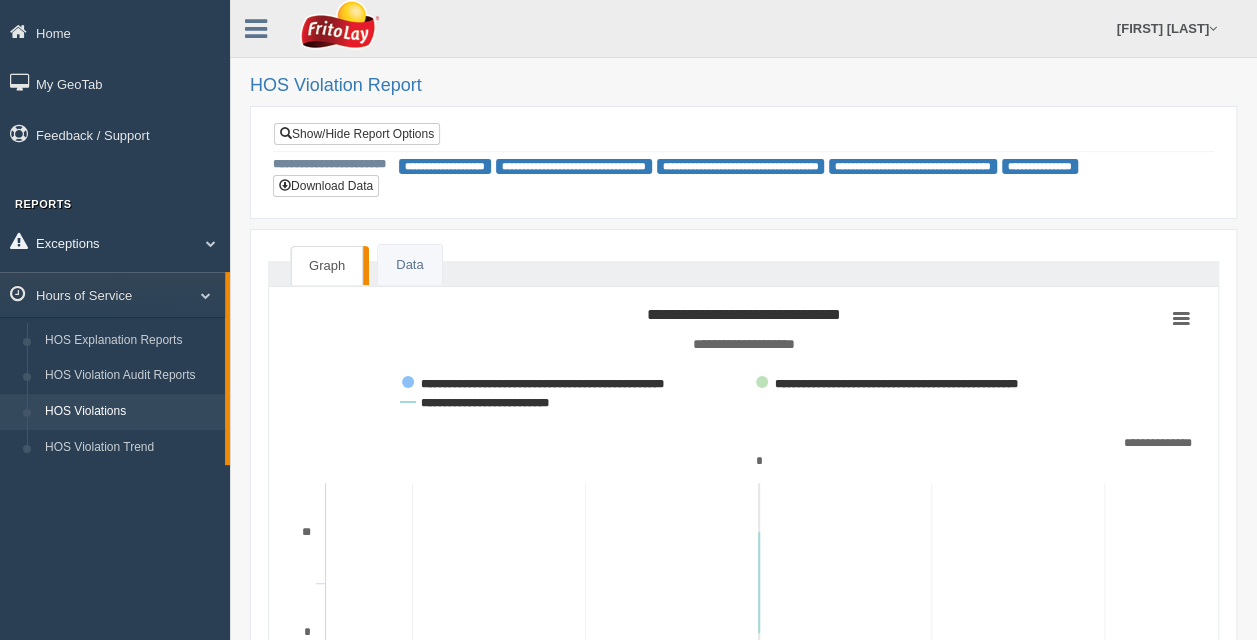 click at bounding box center (203, 243) 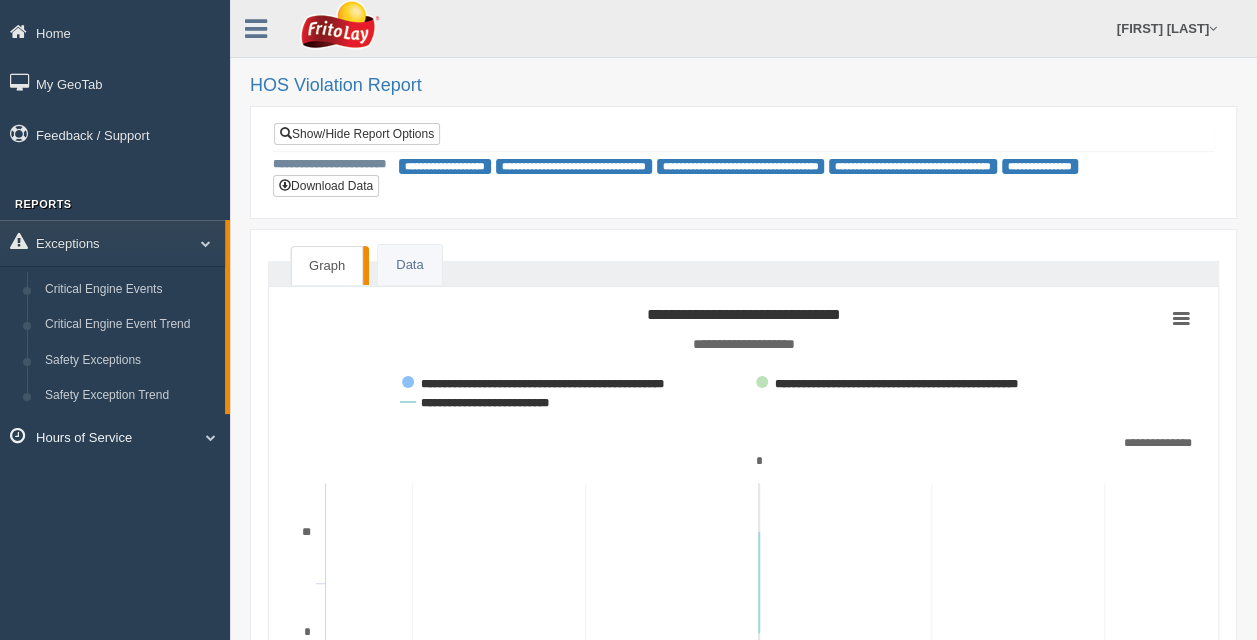 click on "Hours of Service" at bounding box center [115, 436] 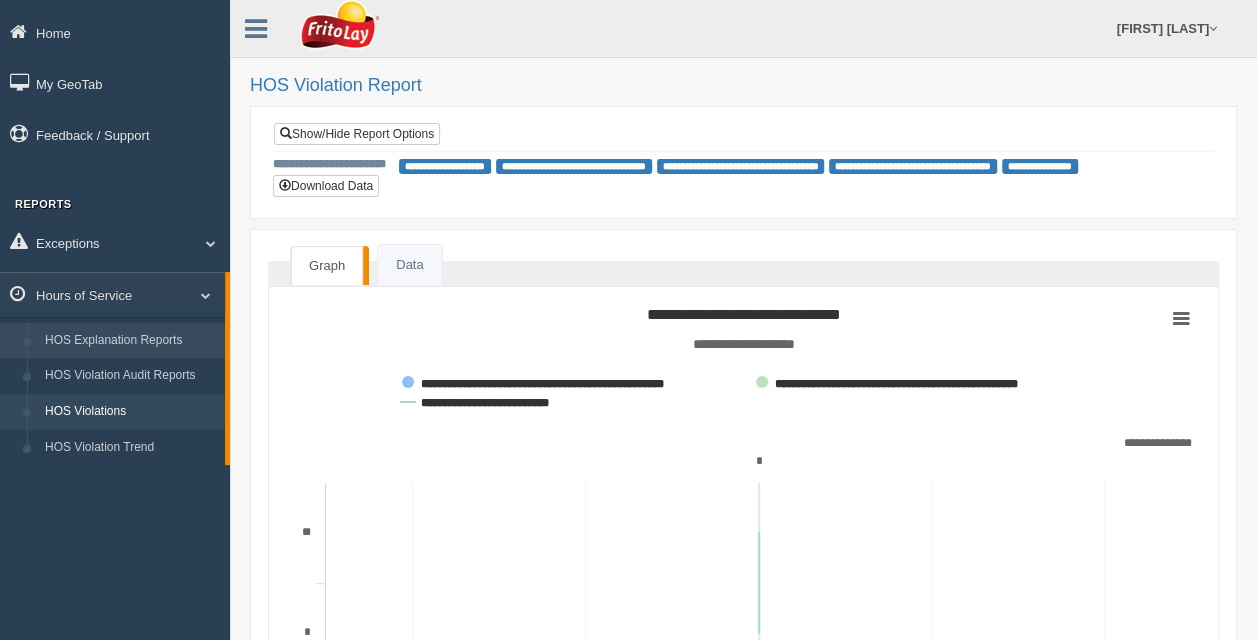 click on "HOS Explanation Reports" at bounding box center [130, 341] 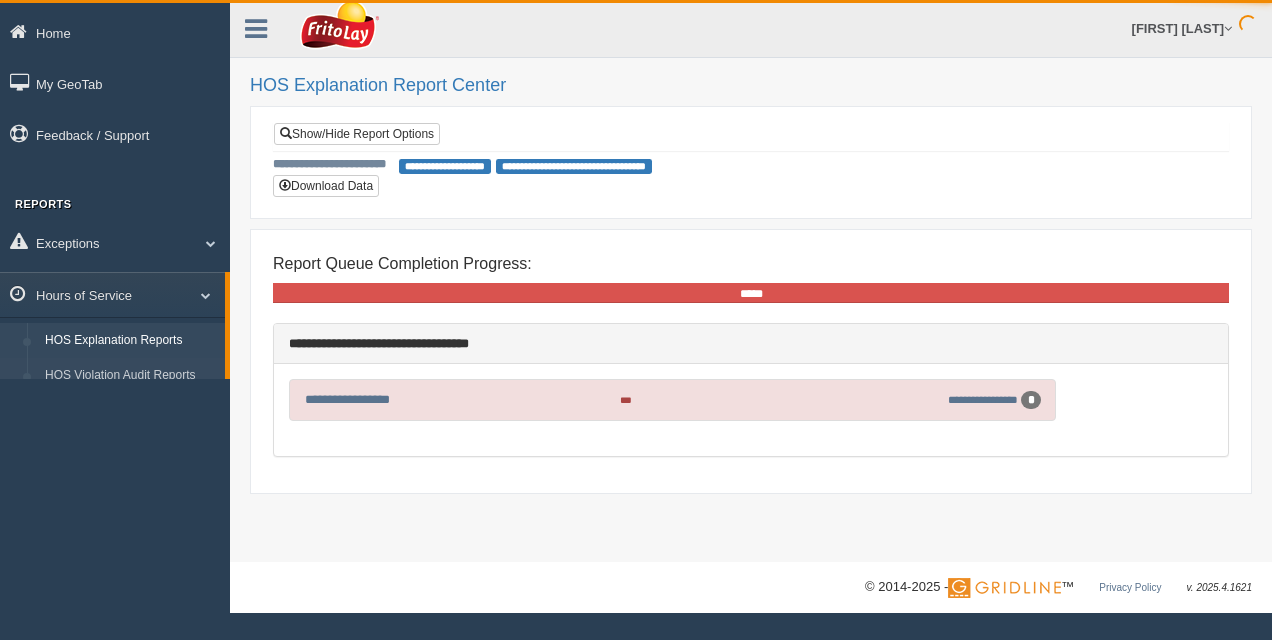 scroll, scrollTop: 0, scrollLeft: 0, axis: both 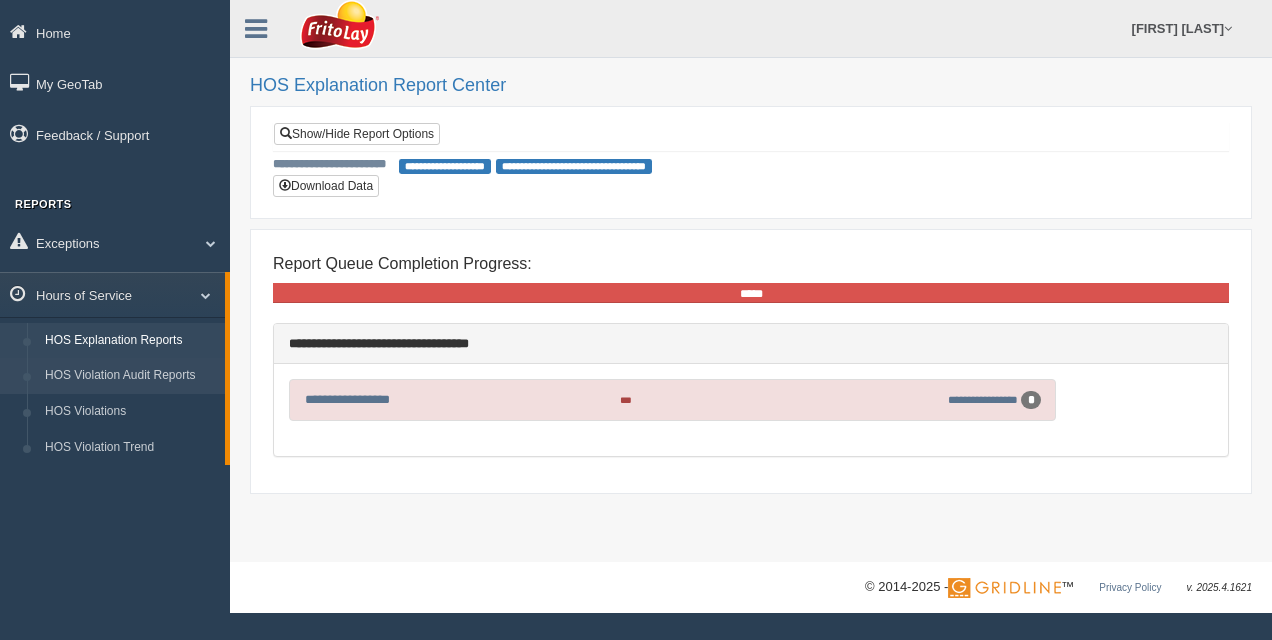 click on "HOS Violation Audit Reports" at bounding box center (130, 376) 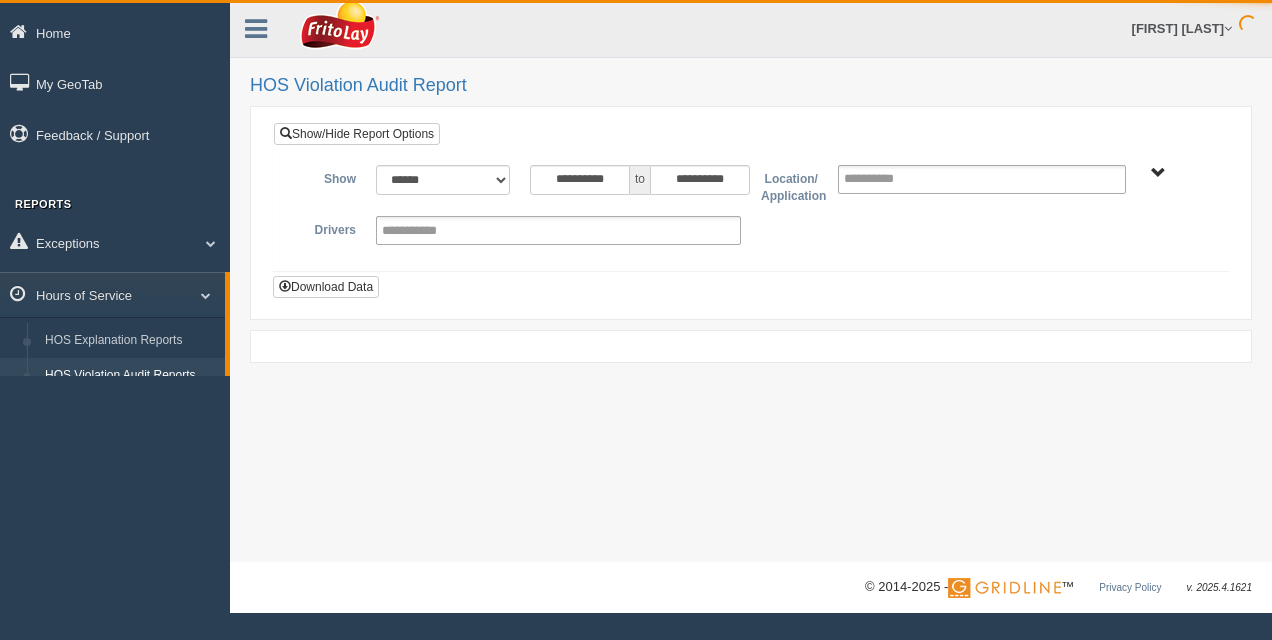 scroll, scrollTop: 0, scrollLeft: 0, axis: both 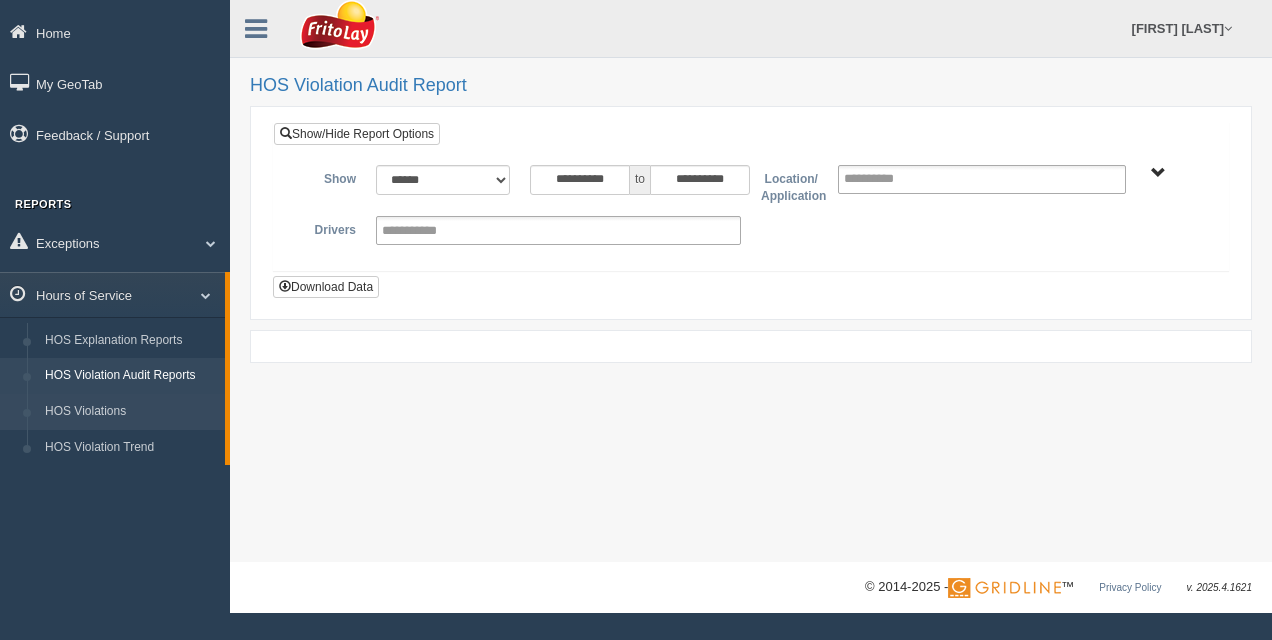 click on "HOS Violations" at bounding box center (130, 412) 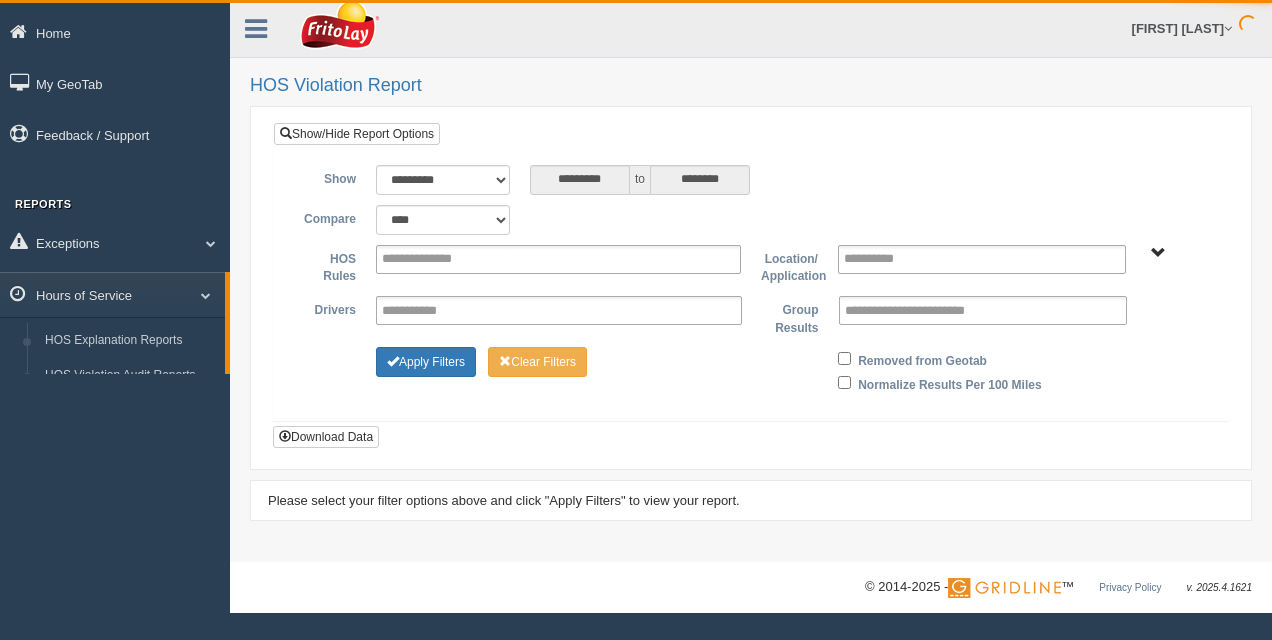 scroll, scrollTop: 0, scrollLeft: 0, axis: both 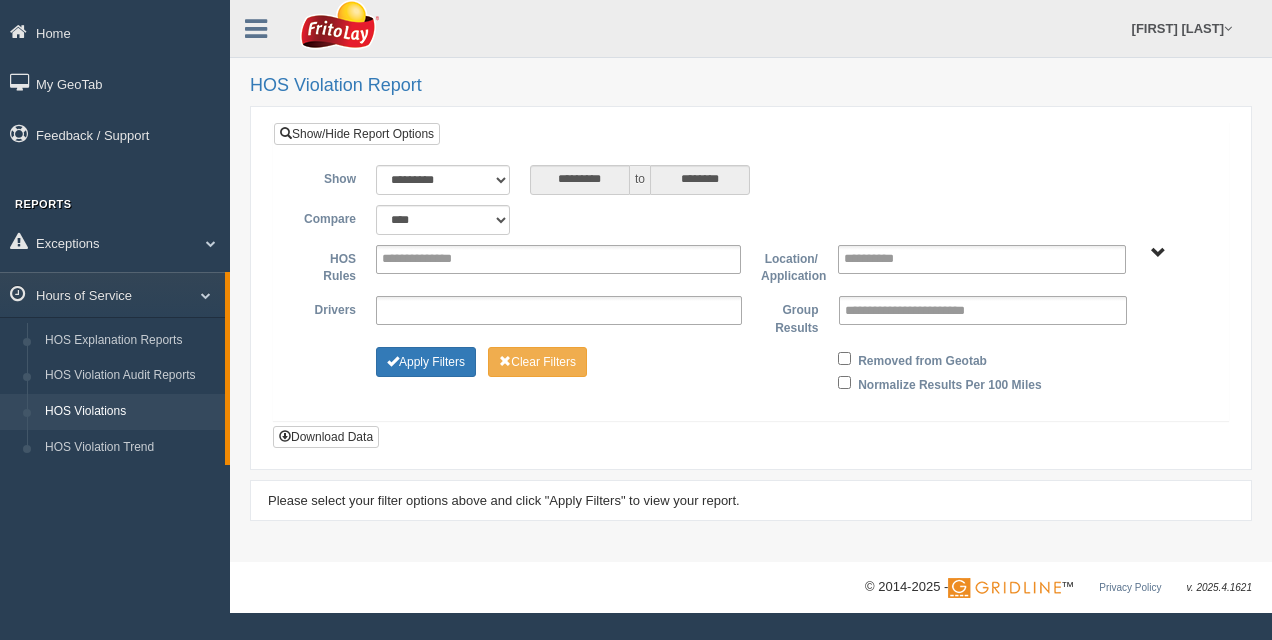 click at bounding box center [424, 310] 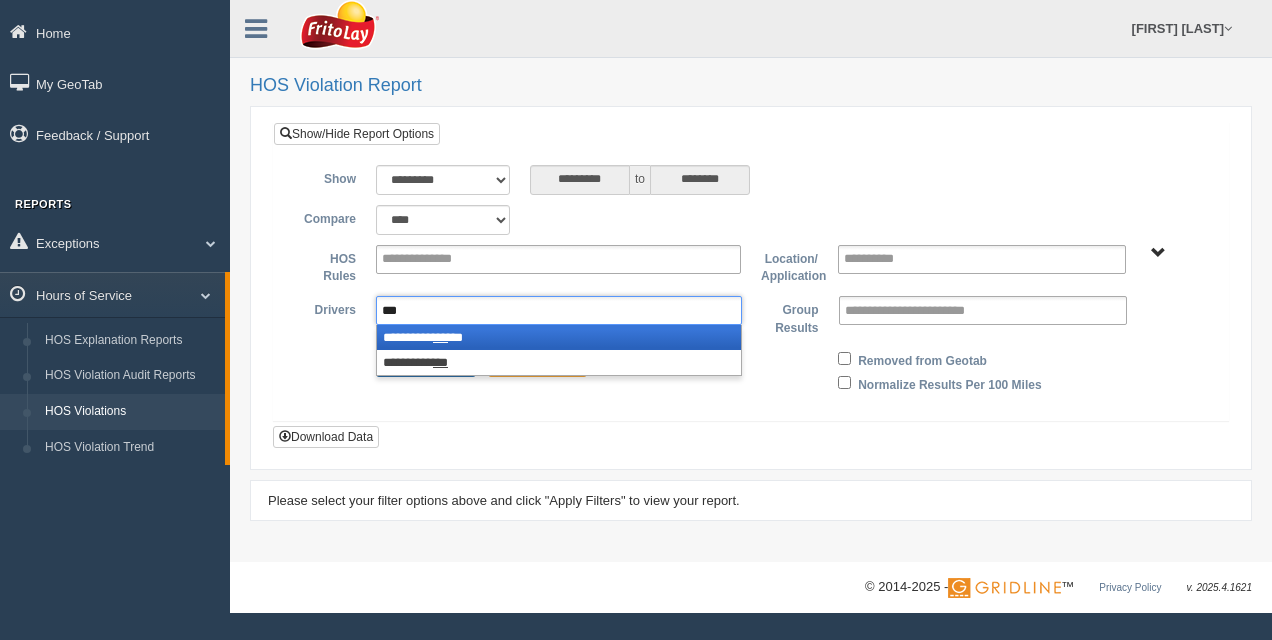 type on "***" 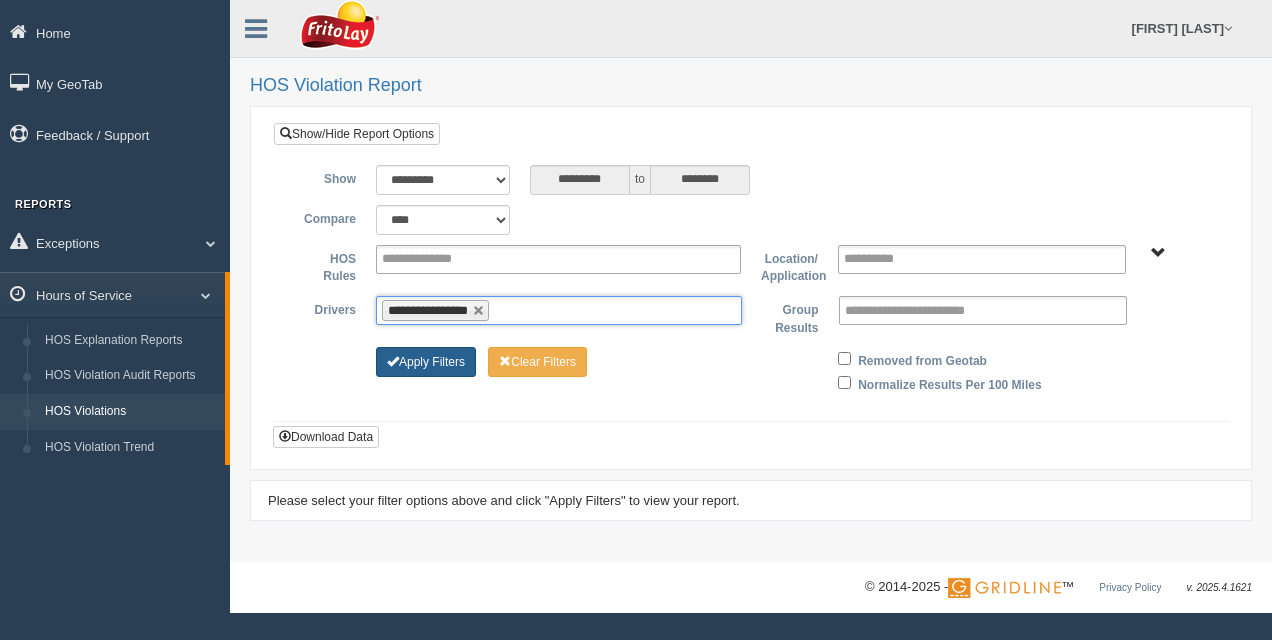 click on "Apply Filters" at bounding box center (426, 362) 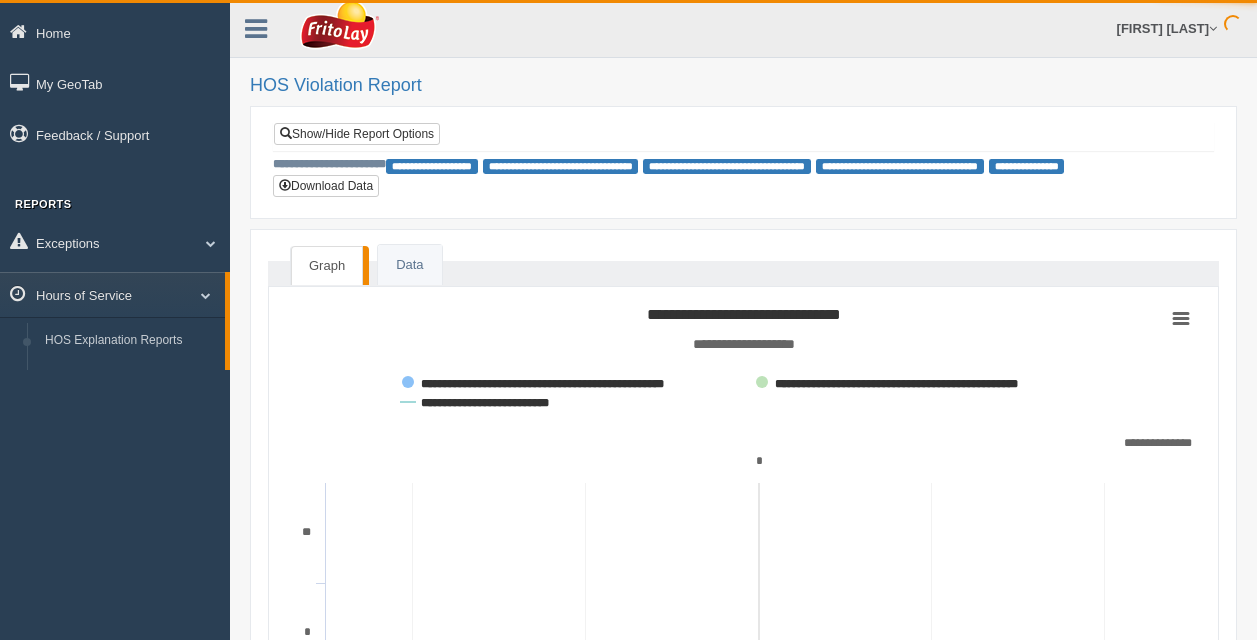 scroll, scrollTop: 0, scrollLeft: 0, axis: both 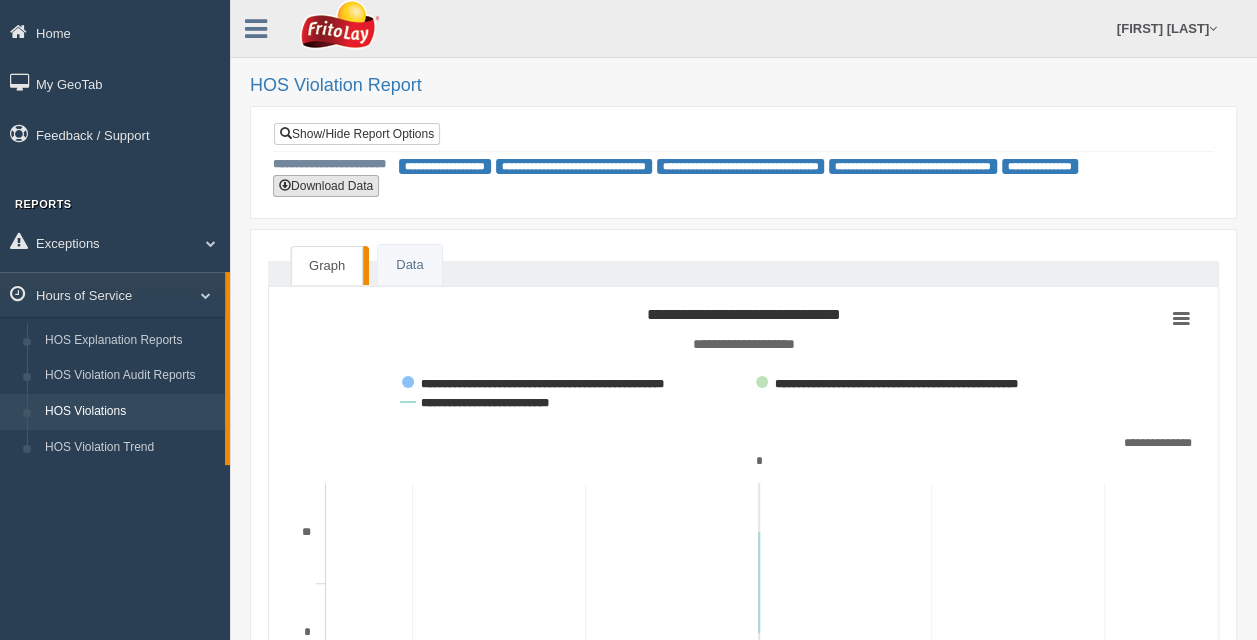 click on "Download Data" at bounding box center (326, 186) 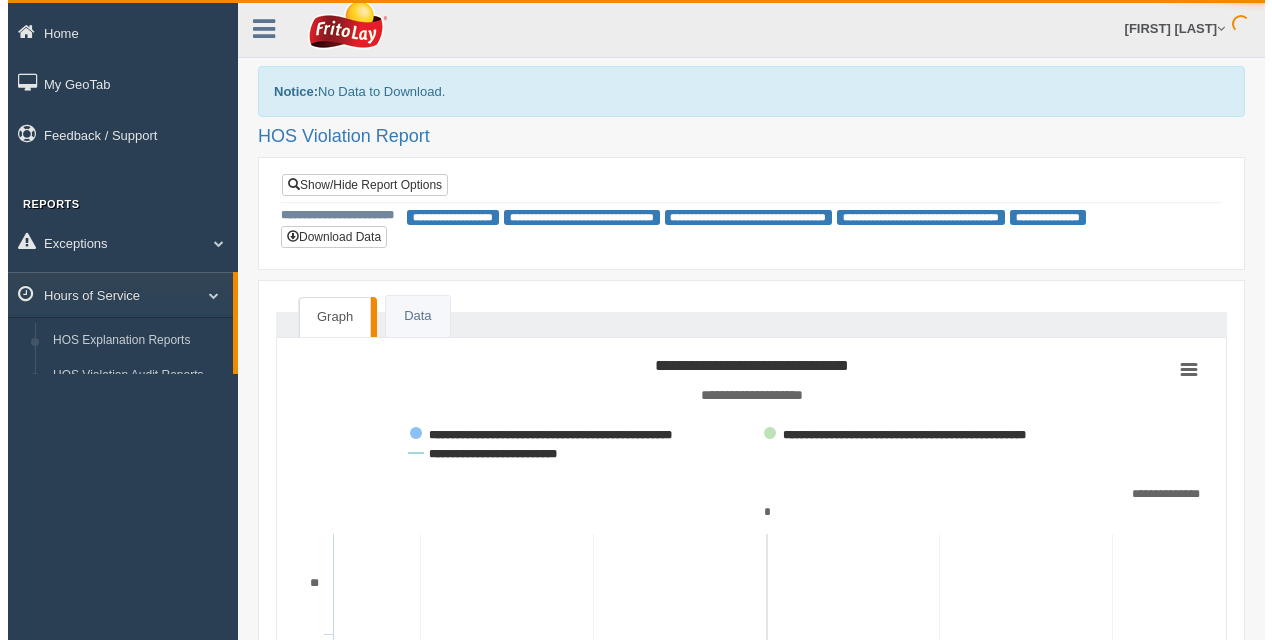 scroll, scrollTop: 0, scrollLeft: 0, axis: both 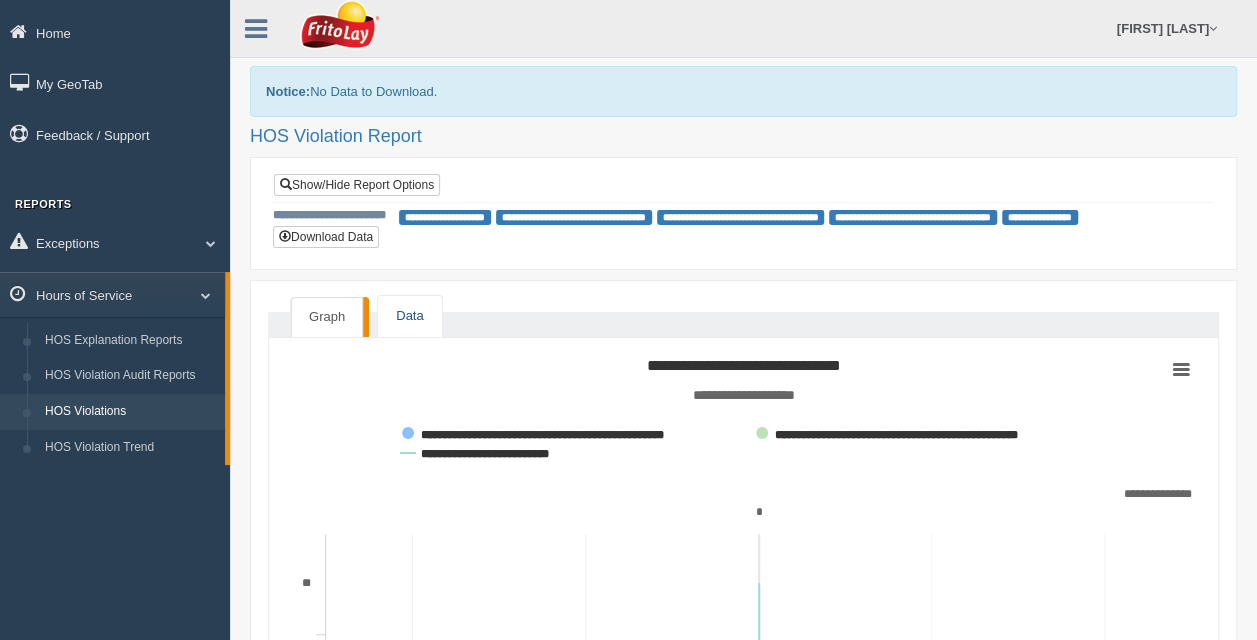 click on "Data" at bounding box center [409, 316] 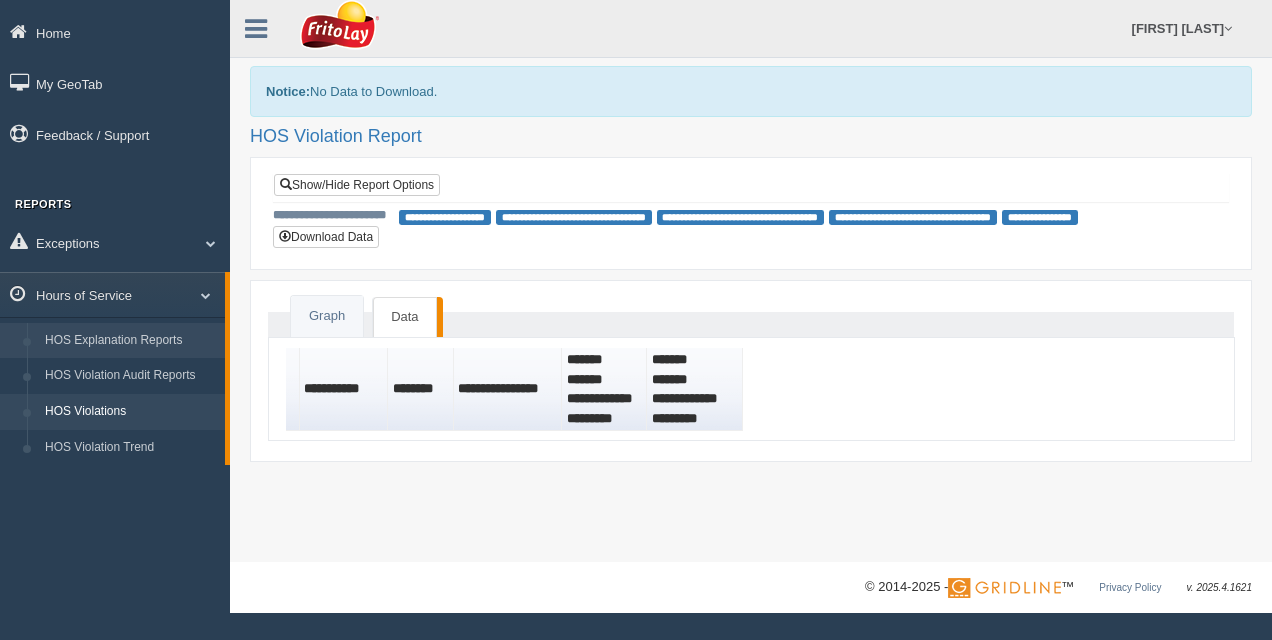 click on "HOS Explanation Reports" at bounding box center [130, 341] 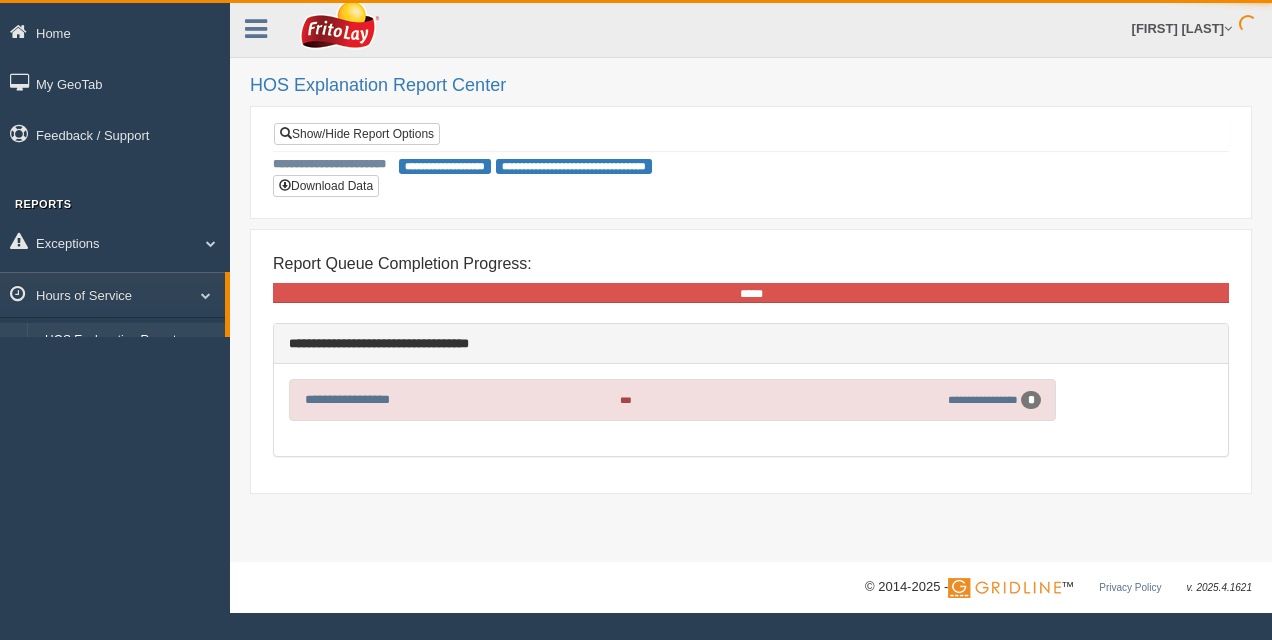 scroll, scrollTop: 0, scrollLeft: 0, axis: both 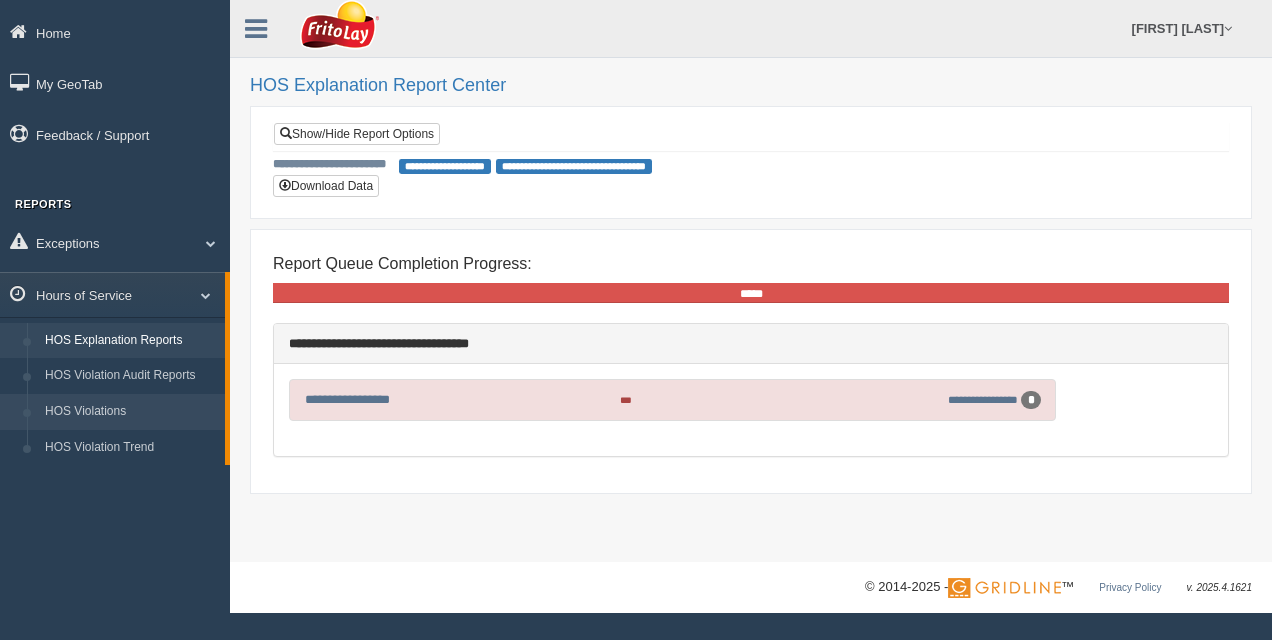 click on "HOS Violations" at bounding box center [130, 412] 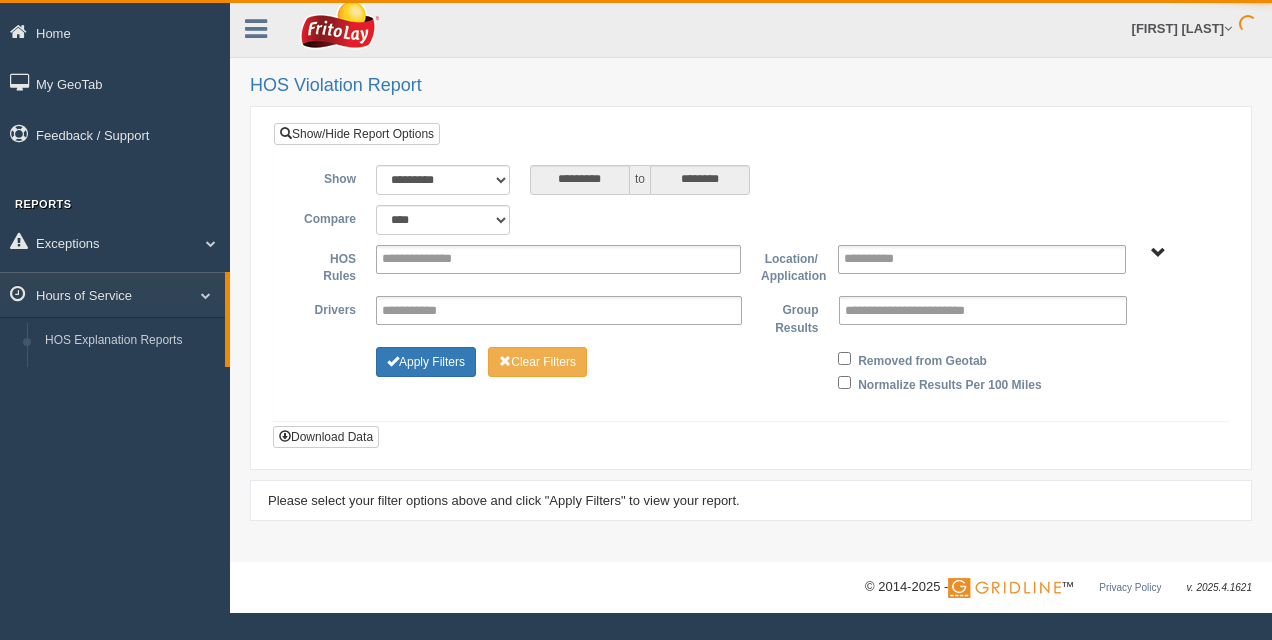 scroll, scrollTop: 0, scrollLeft: 0, axis: both 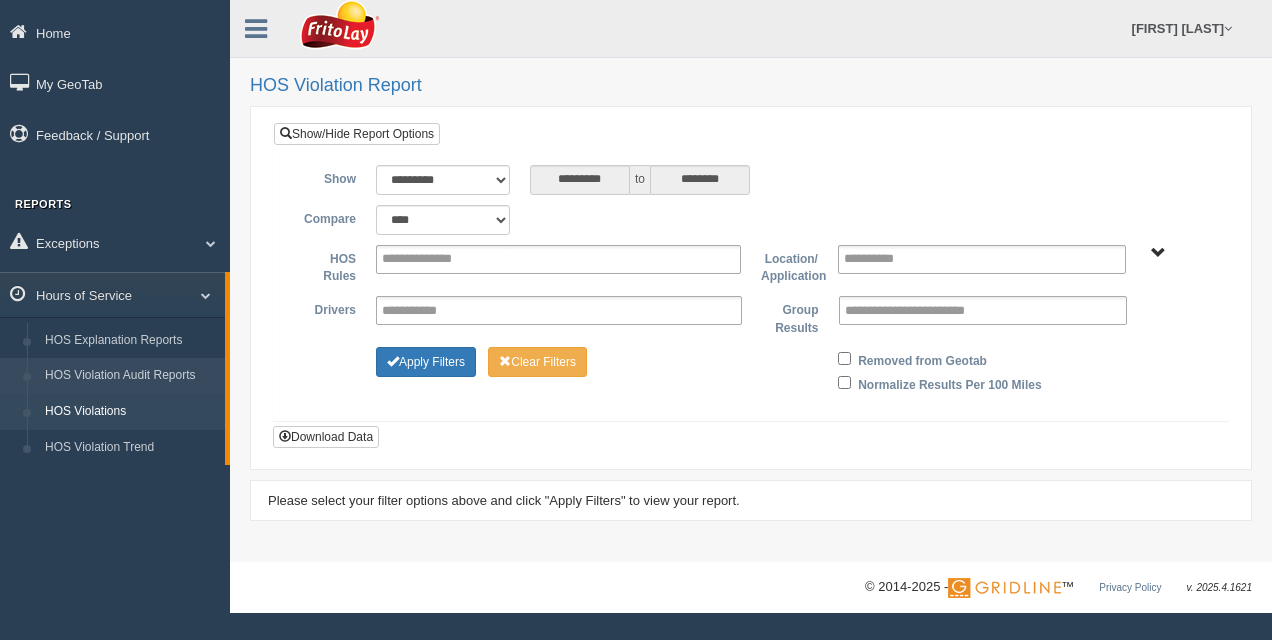 click on "HOS Violation Audit Reports" at bounding box center (130, 376) 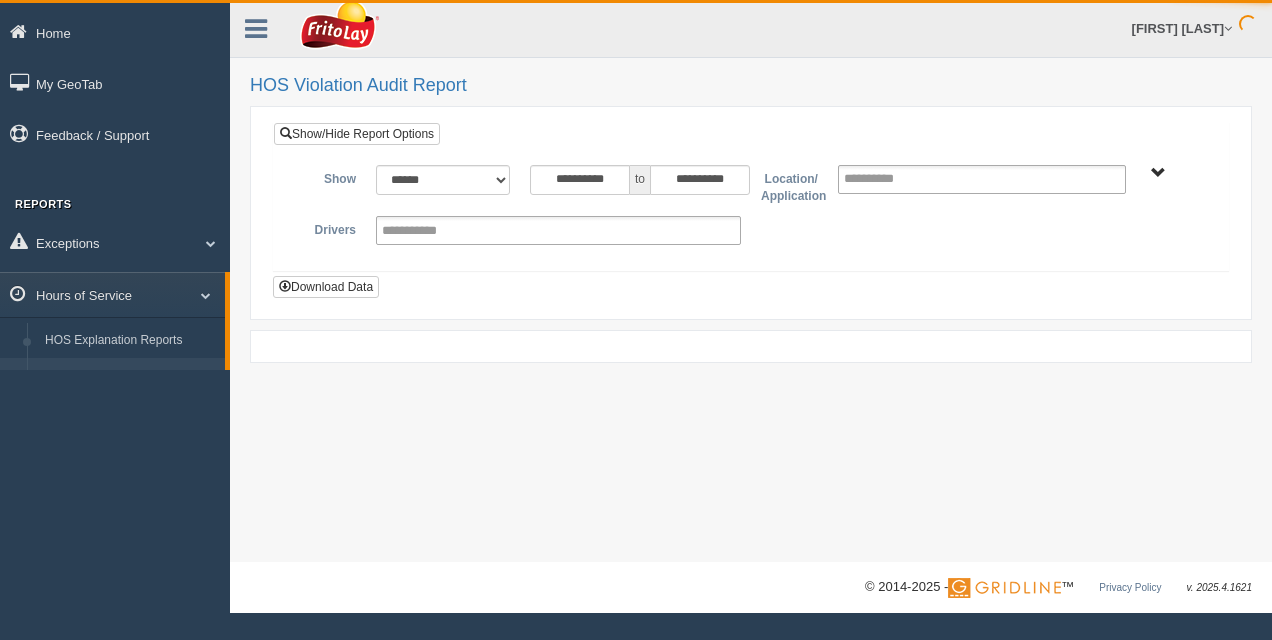 scroll, scrollTop: 0, scrollLeft: 0, axis: both 